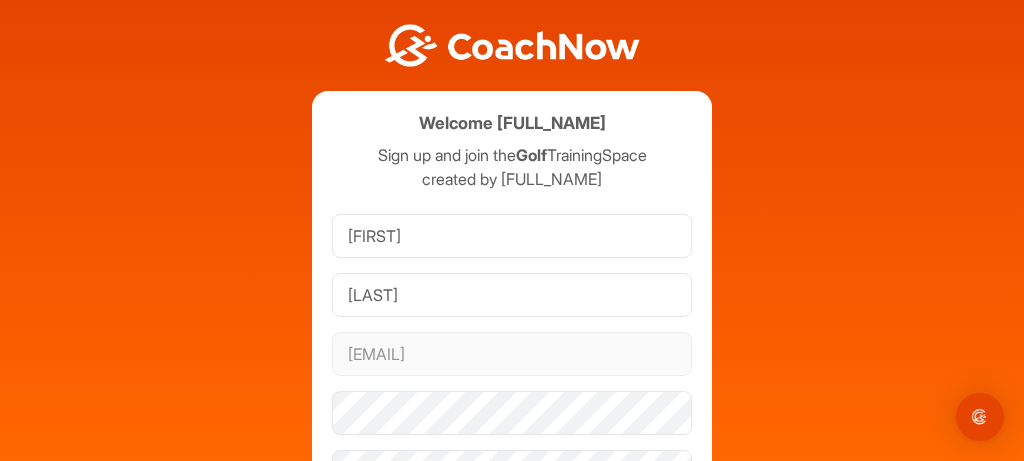scroll, scrollTop: 0, scrollLeft: 0, axis: both 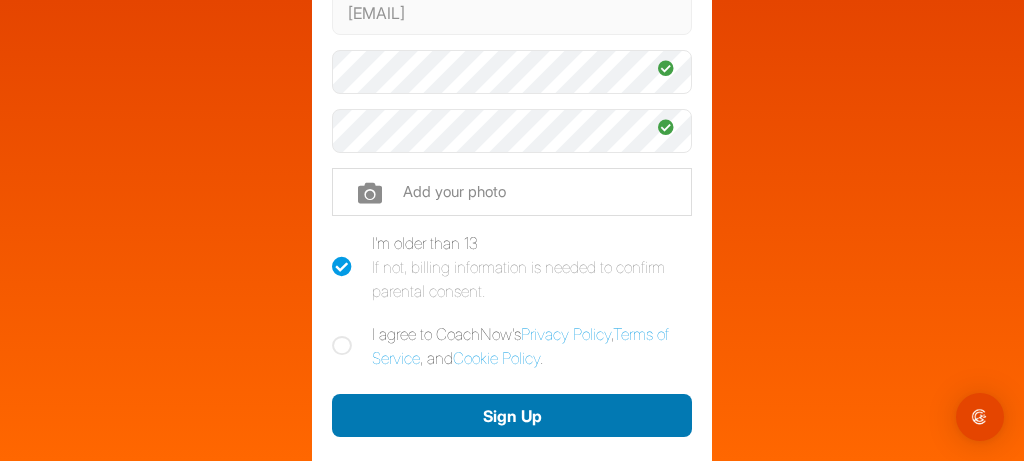 click on "Sign Up" at bounding box center [512, 415] 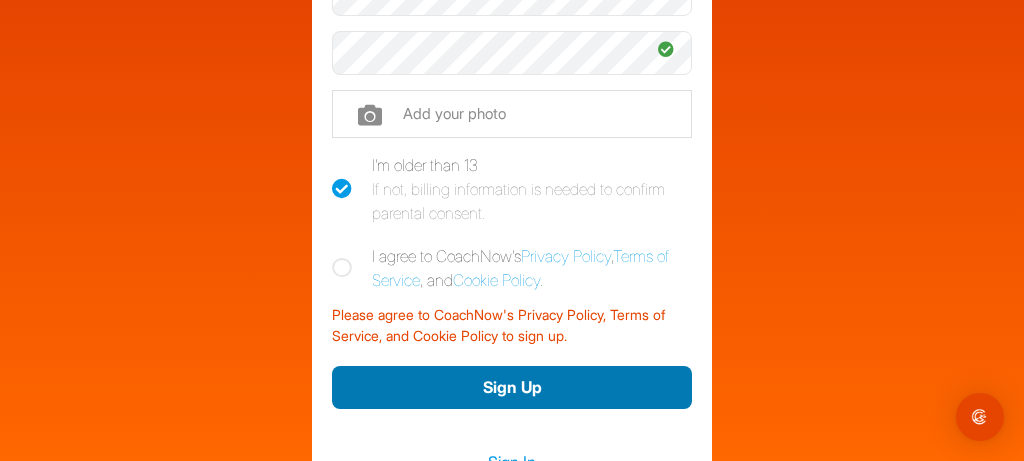 scroll, scrollTop: 421, scrollLeft: 0, axis: vertical 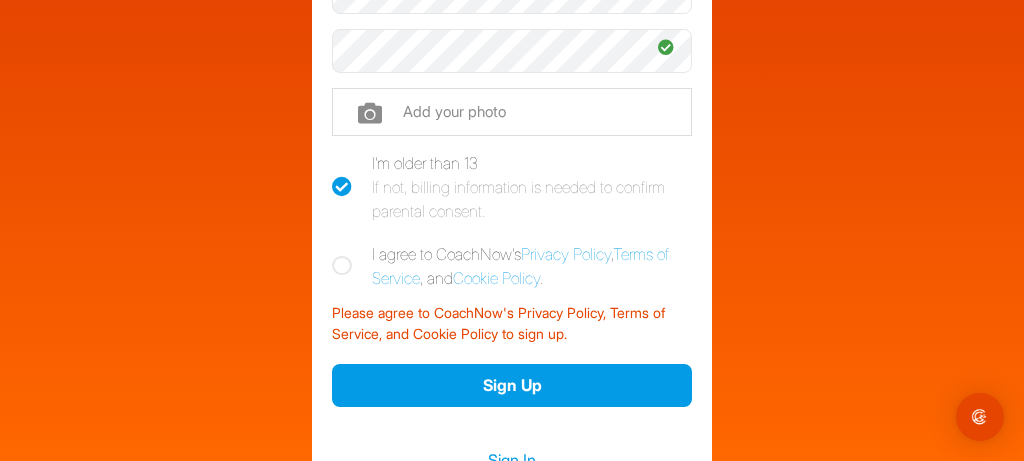 click at bounding box center (342, 266) 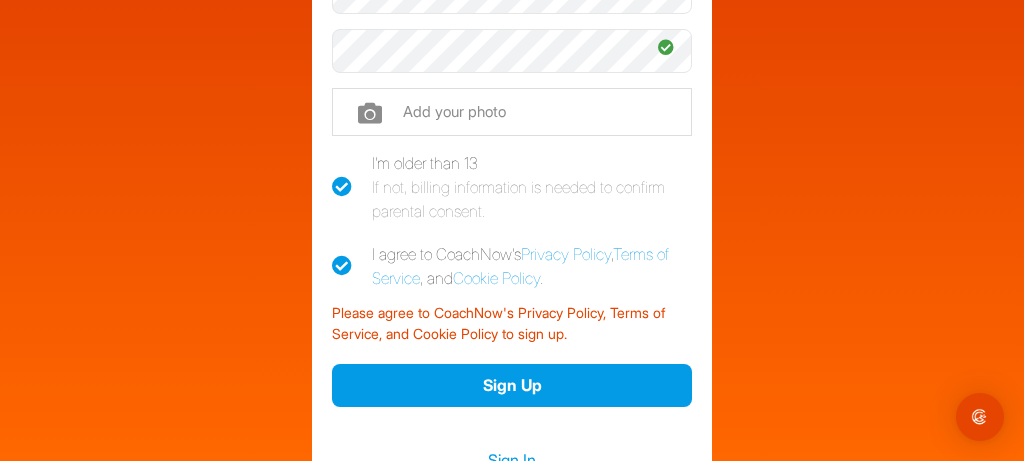 checkbox on "true" 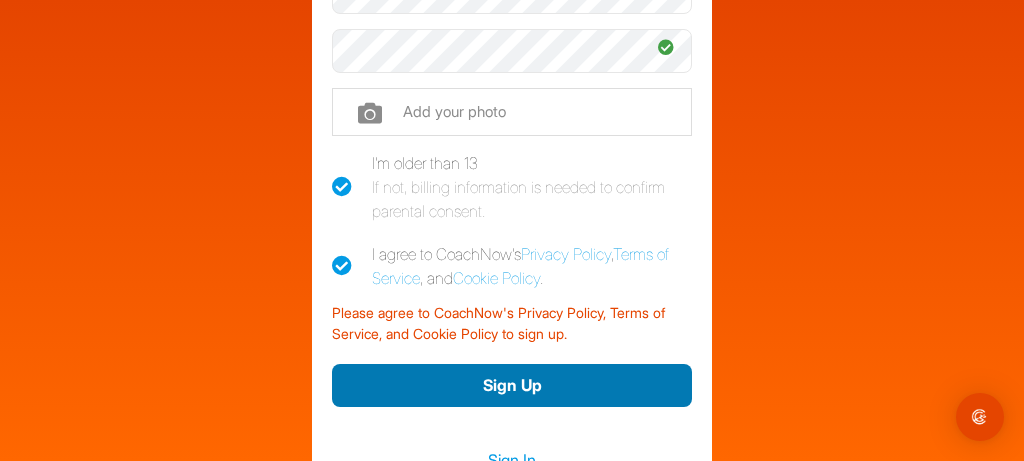 click on "Sign Up" at bounding box center (512, 385) 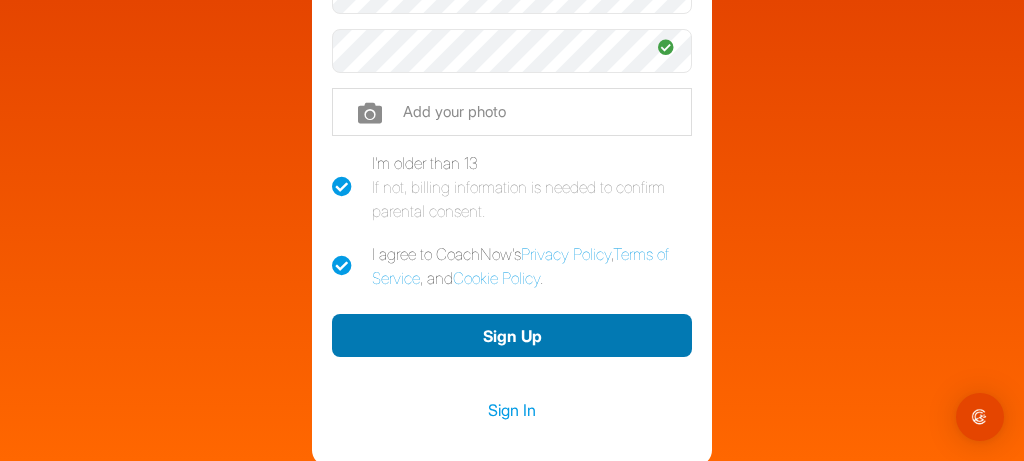 click on "Sign Up" at bounding box center [512, 335] 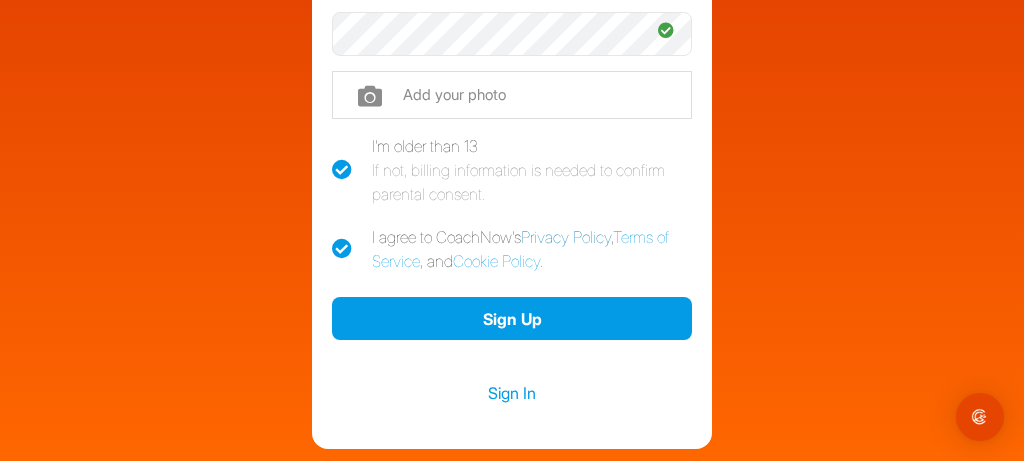 scroll, scrollTop: 443, scrollLeft: 0, axis: vertical 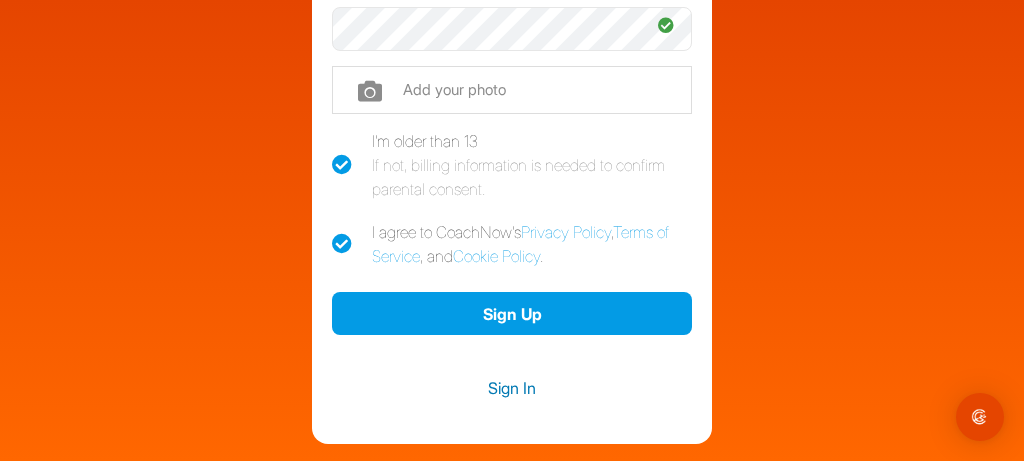 click on "Sign In" at bounding box center [512, 388] 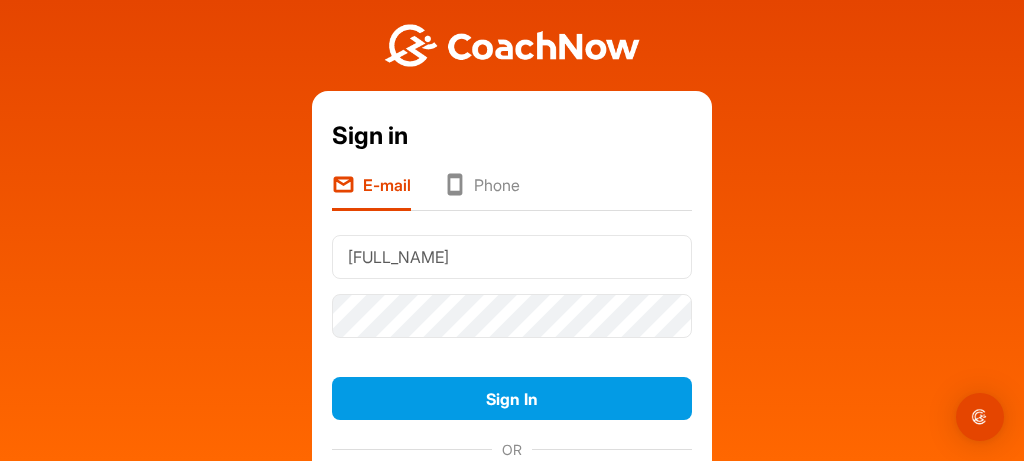 type on "[EMAIL]" 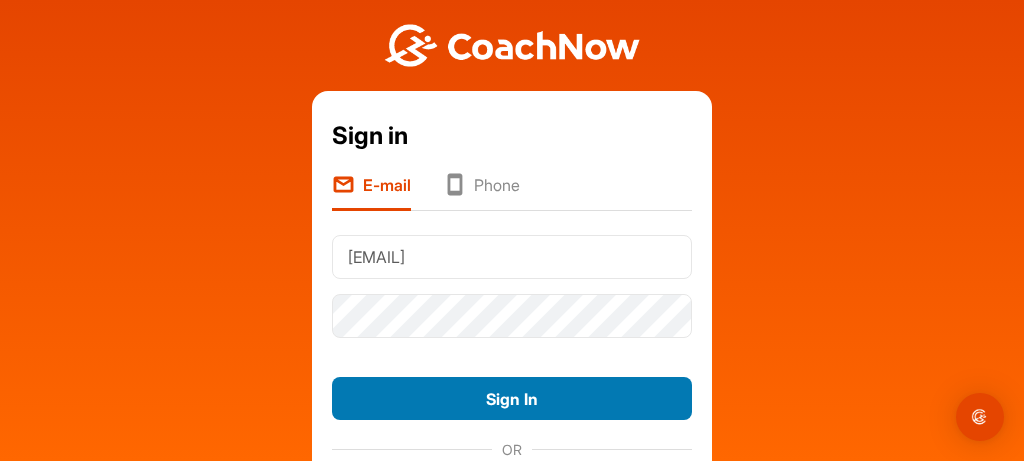 click on "Sign In" at bounding box center (512, 398) 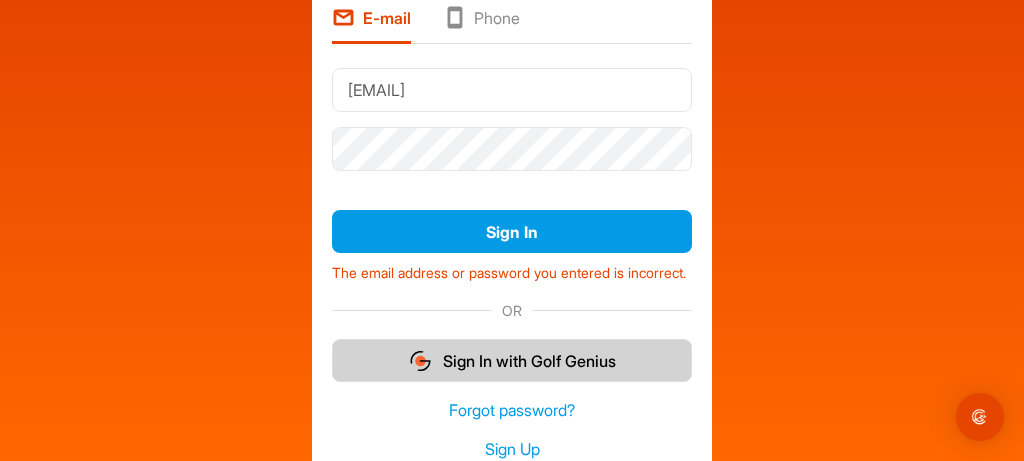 scroll, scrollTop: 162, scrollLeft: 0, axis: vertical 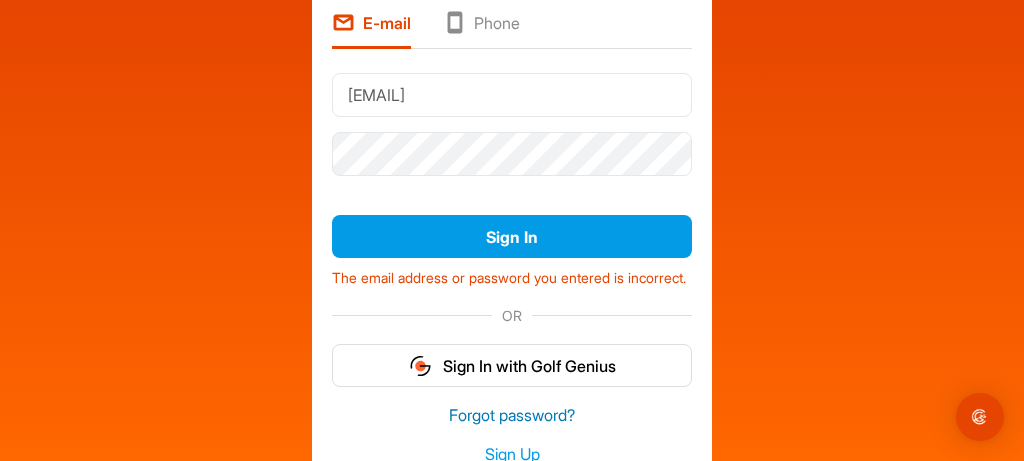 click on "Forgot password?" at bounding box center [512, 415] 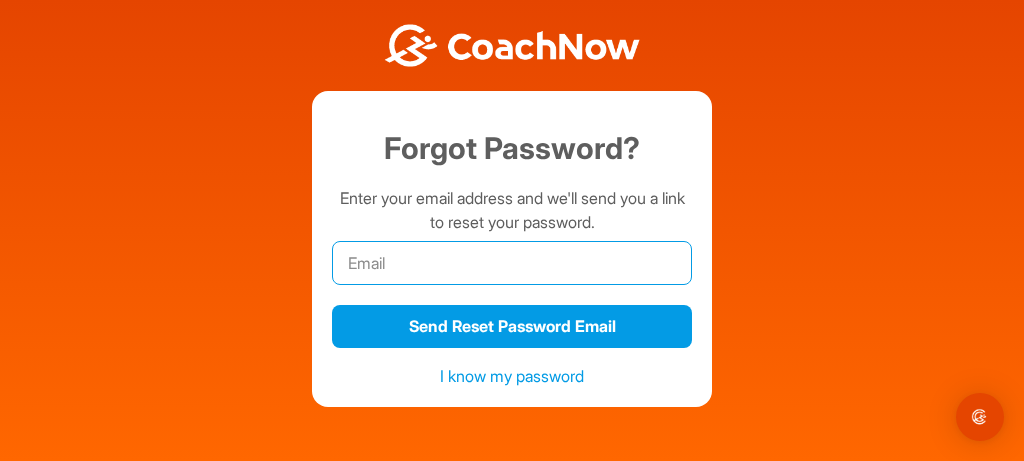 click at bounding box center (512, 263) 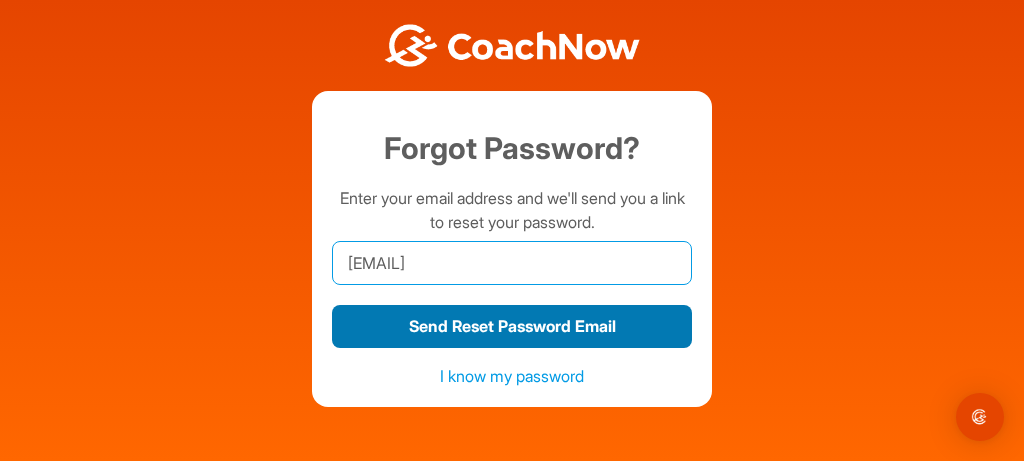type on "[EMAIL]" 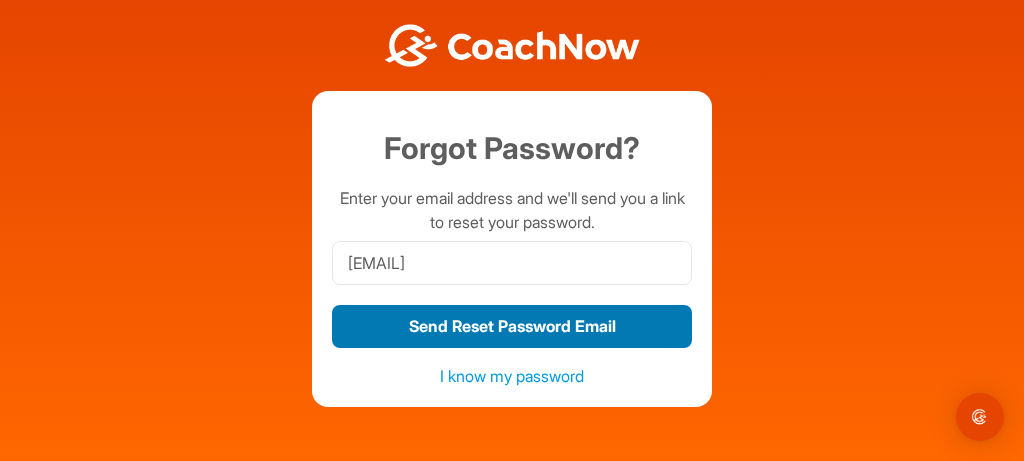 click on "Send Reset Password Email" at bounding box center (512, 326) 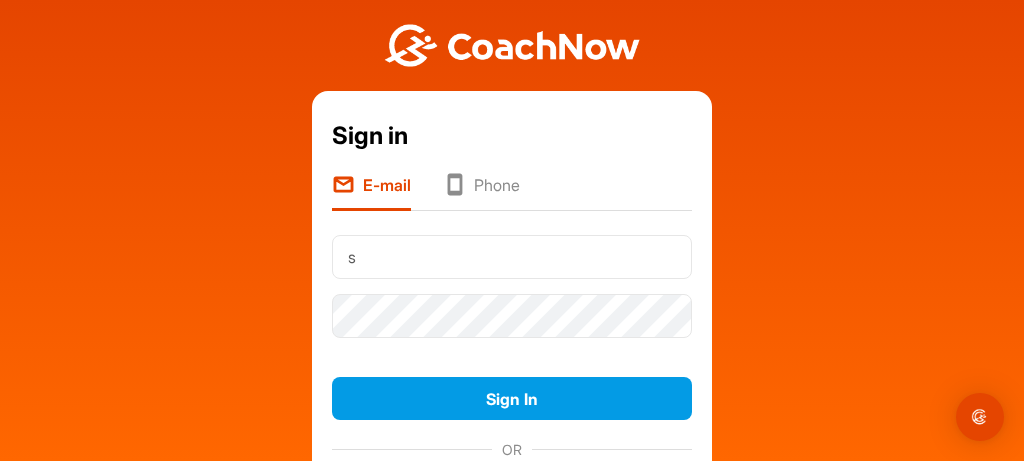 type on "[EMAIL]" 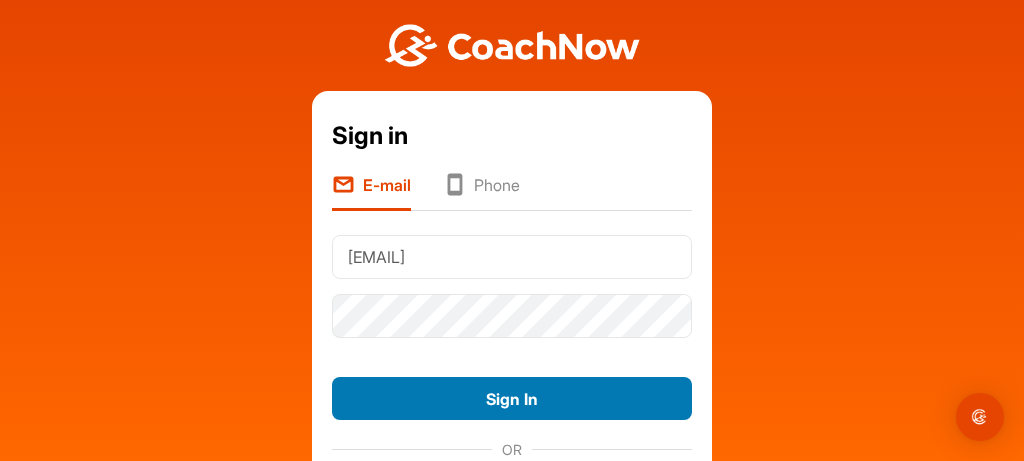 click on "Sign In" at bounding box center [512, 398] 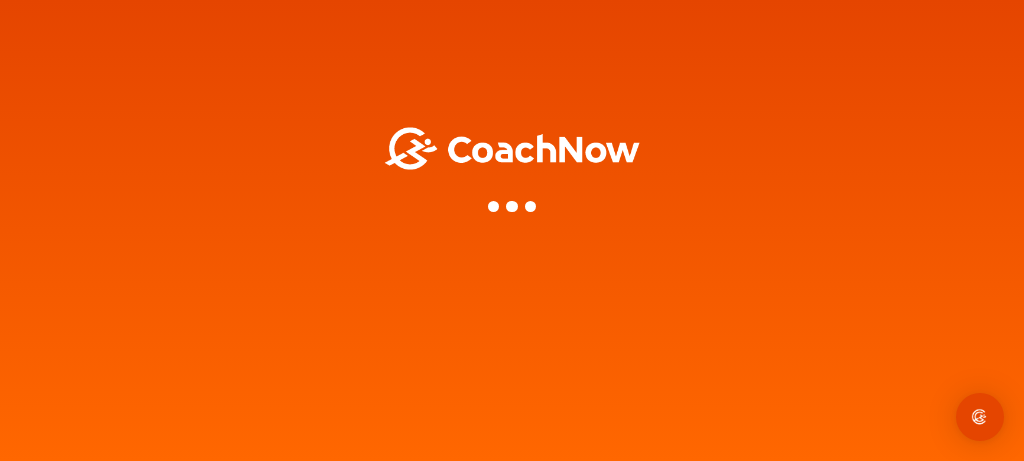 scroll, scrollTop: 0, scrollLeft: 0, axis: both 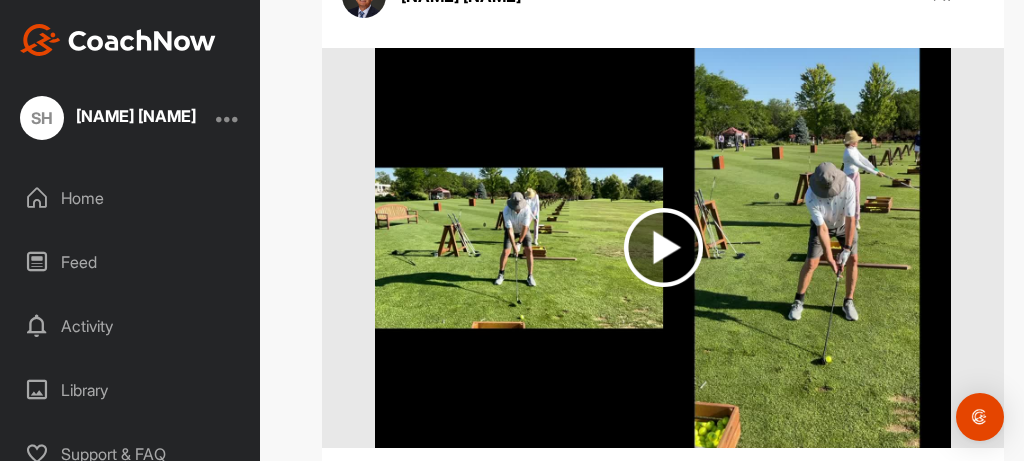 click at bounding box center (663, 247) 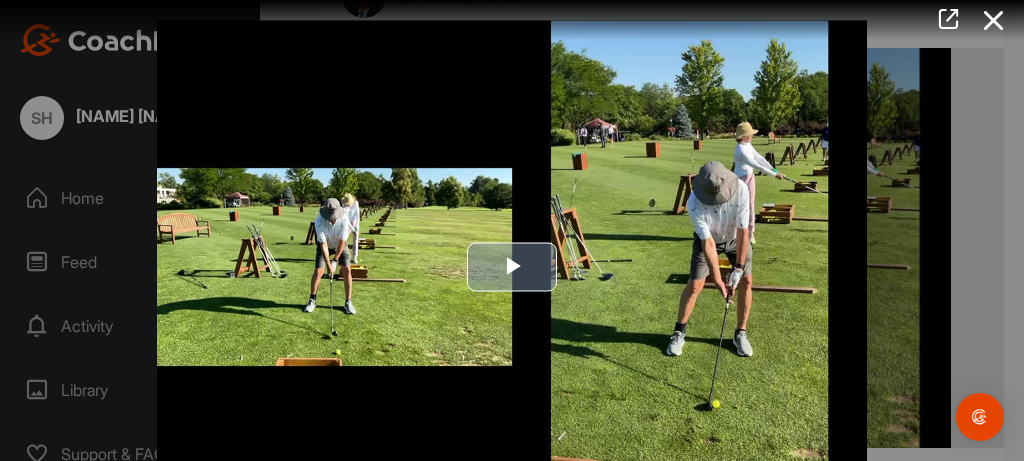 click at bounding box center (512, 267) 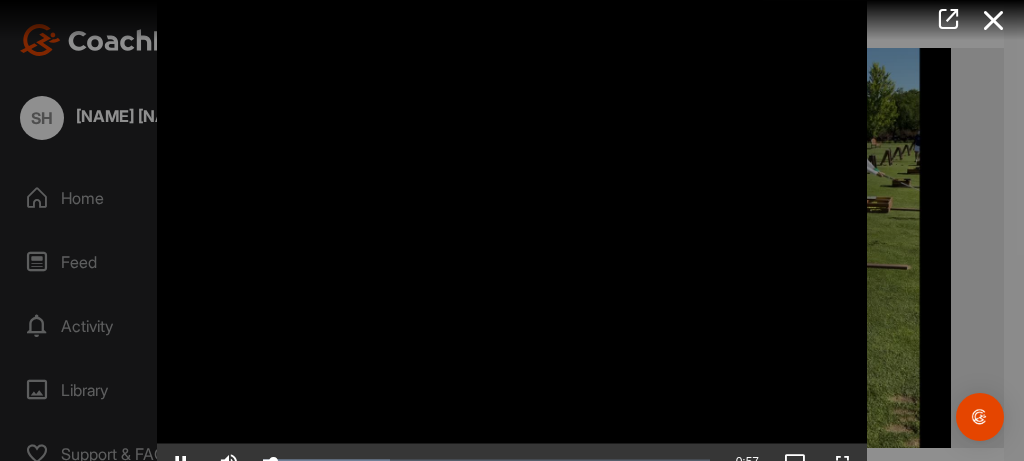 scroll, scrollTop: 33, scrollLeft: 0, axis: vertical 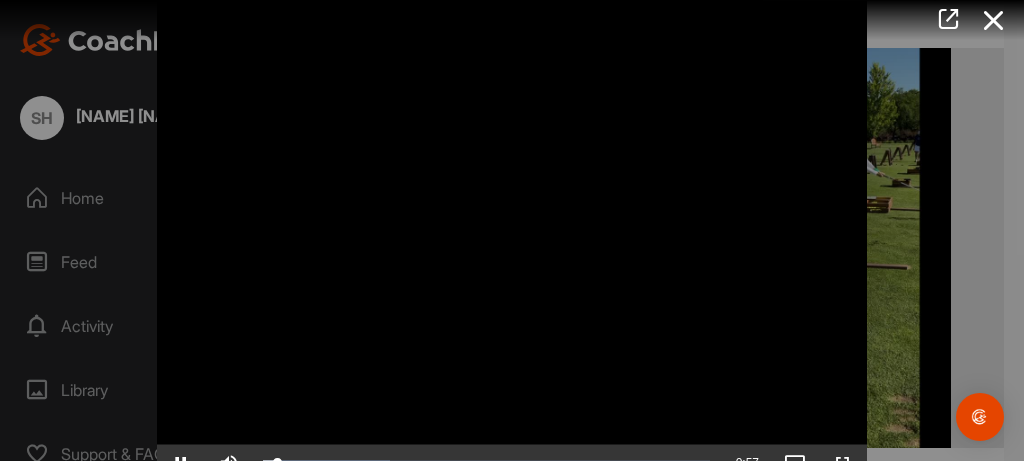 click at bounding box center (512, 233) 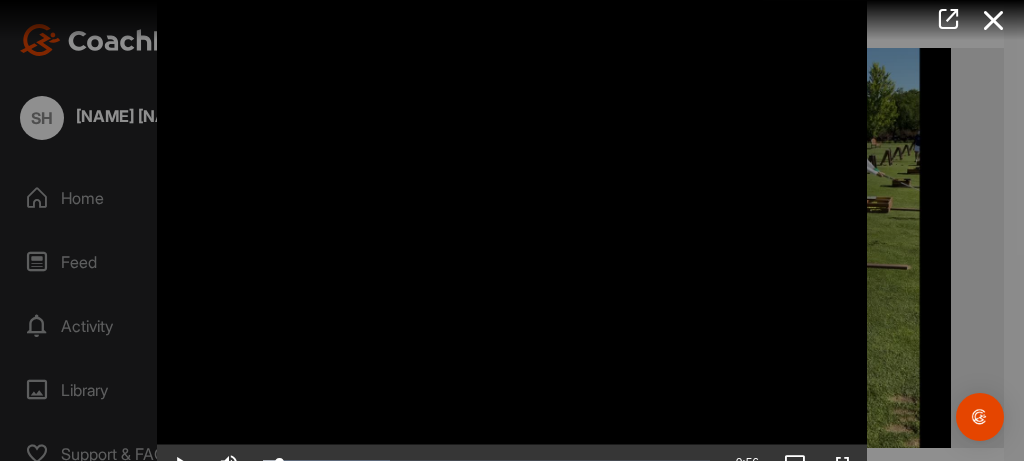 click at bounding box center (512, 233) 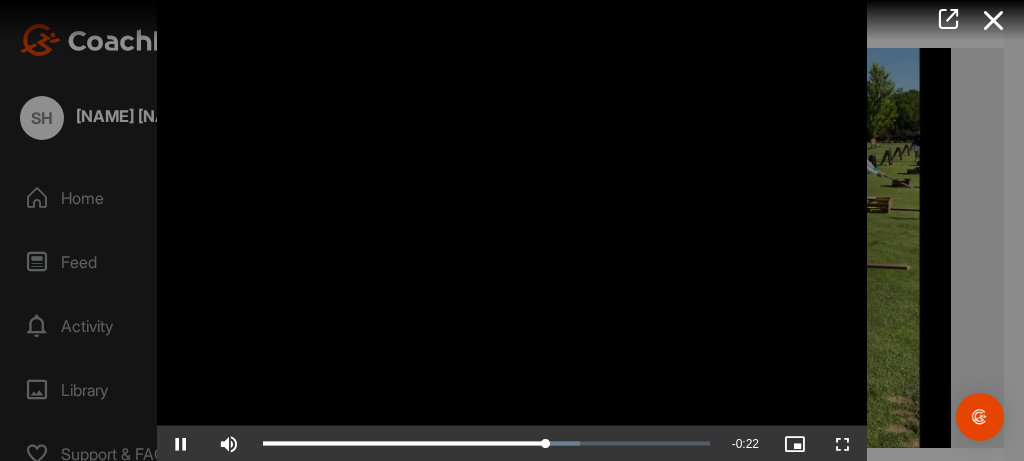 scroll, scrollTop: 48, scrollLeft: 0, axis: vertical 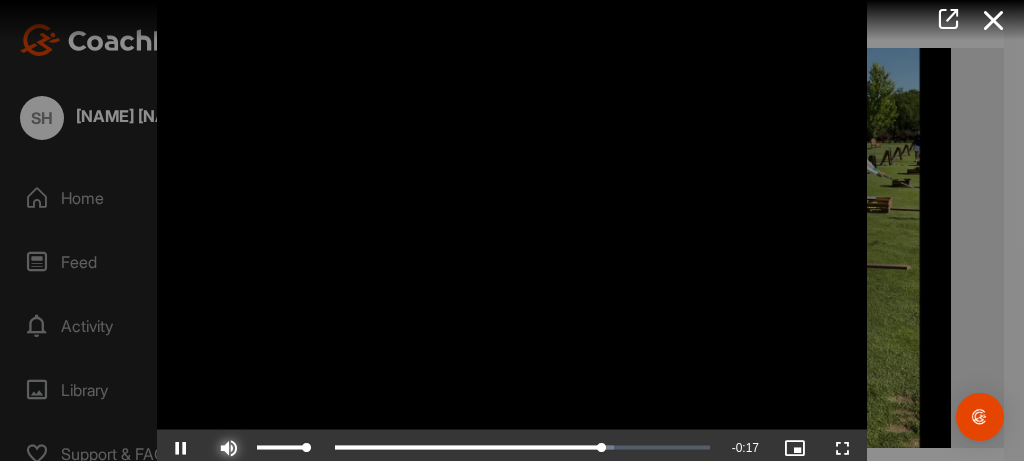 click at bounding box center [229, 447] 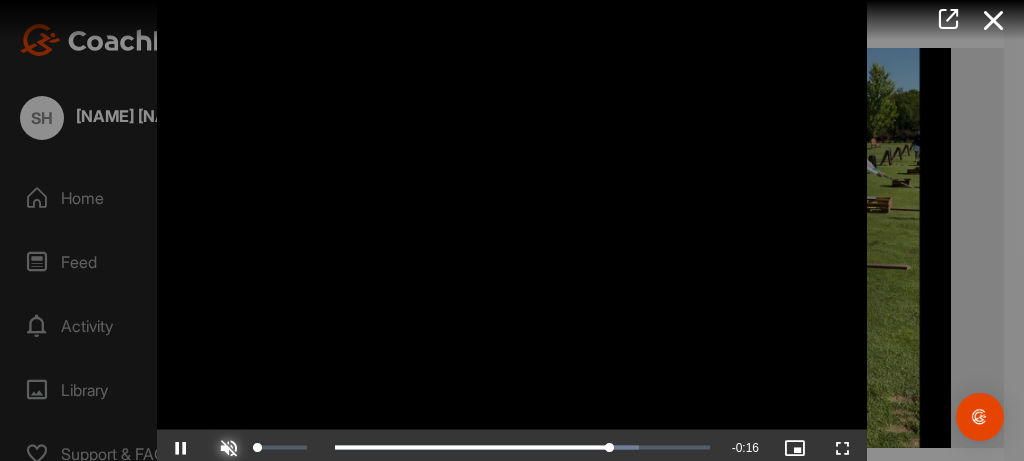 click at bounding box center (229, 447) 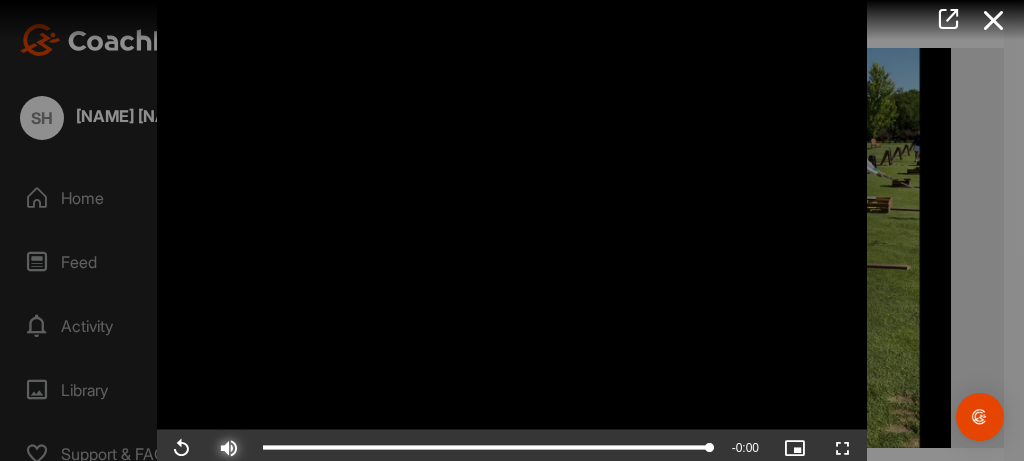 scroll, scrollTop: 52, scrollLeft: 0, axis: vertical 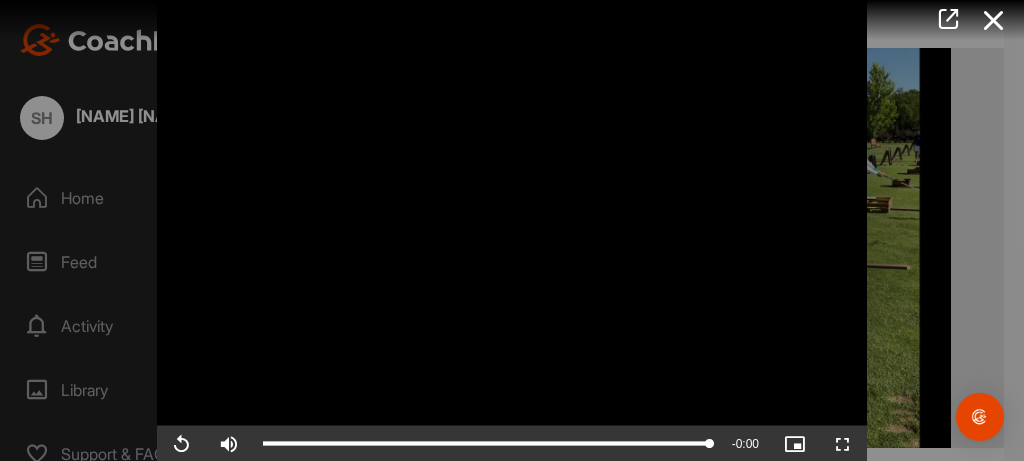 click at bounding box center [512, 214] 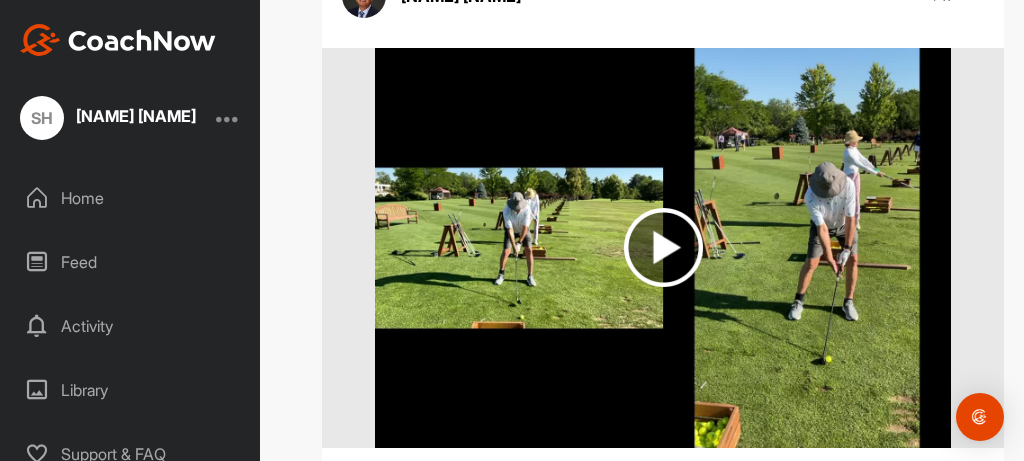 click on "Library" at bounding box center (131, 390) 